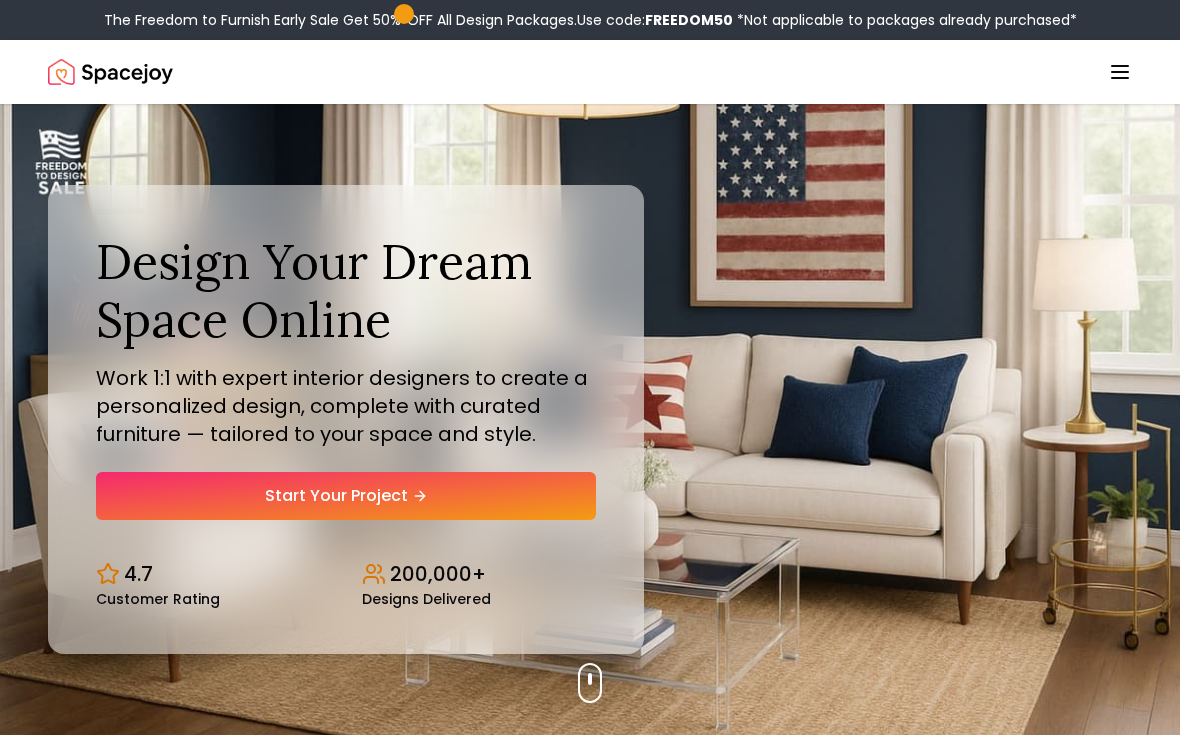 scroll, scrollTop: 0, scrollLeft: 0, axis: both 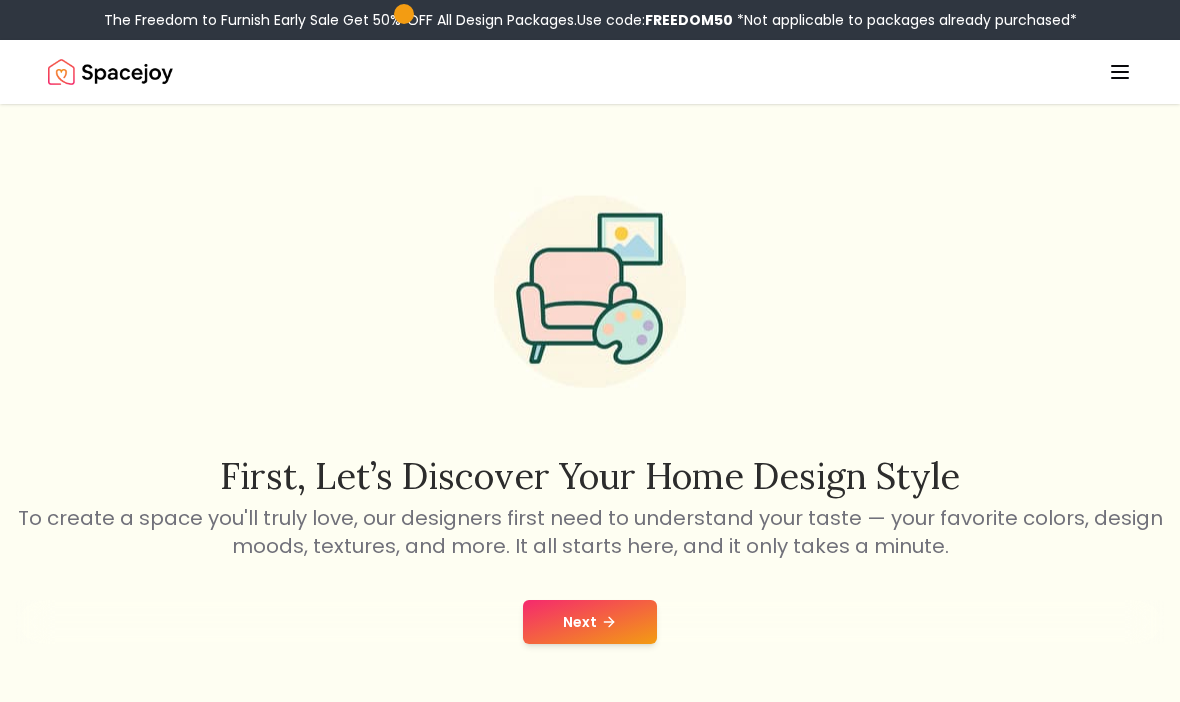 click on "Next" at bounding box center [590, 622] 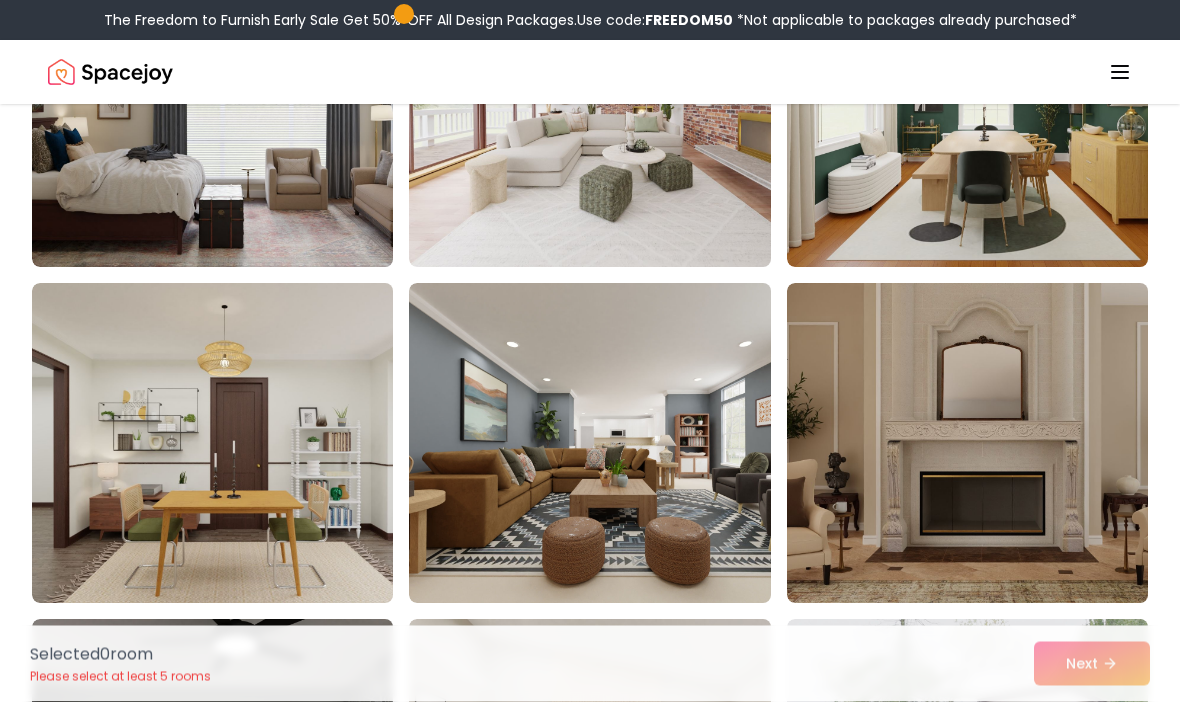 scroll, scrollTop: 4358, scrollLeft: 0, axis: vertical 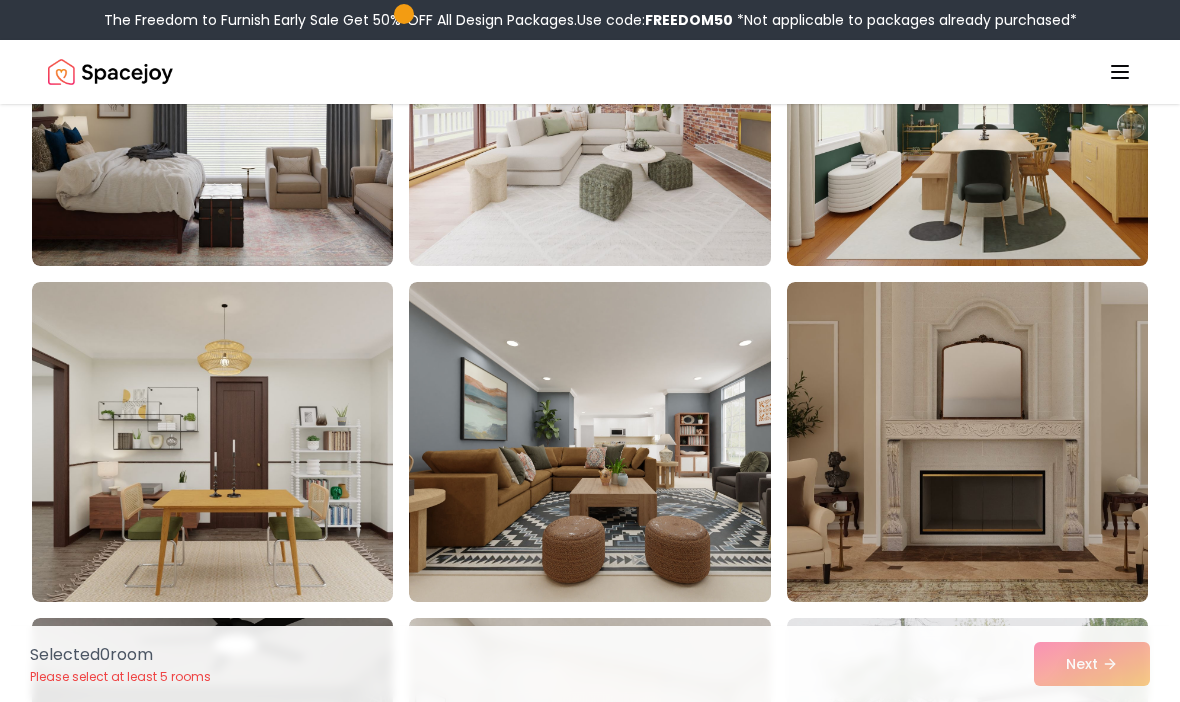 click at bounding box center [987, 442] 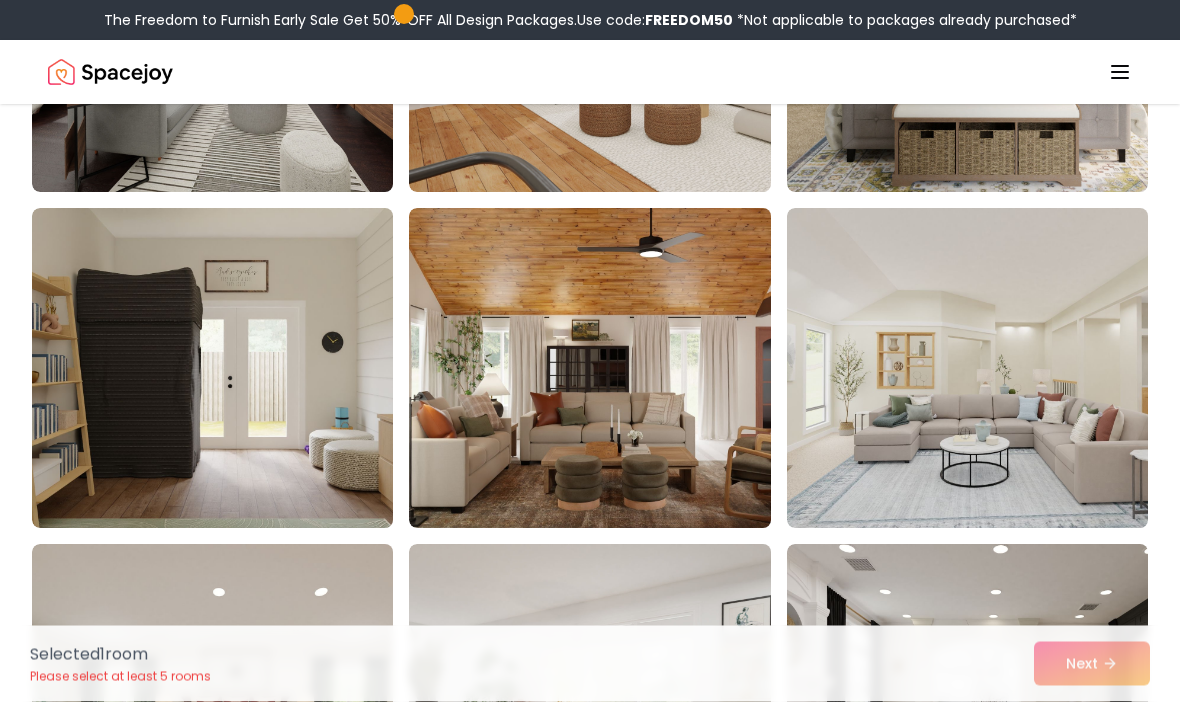 scroll, scrollTop: 2416, scrollLeft: 0, axis: vertical 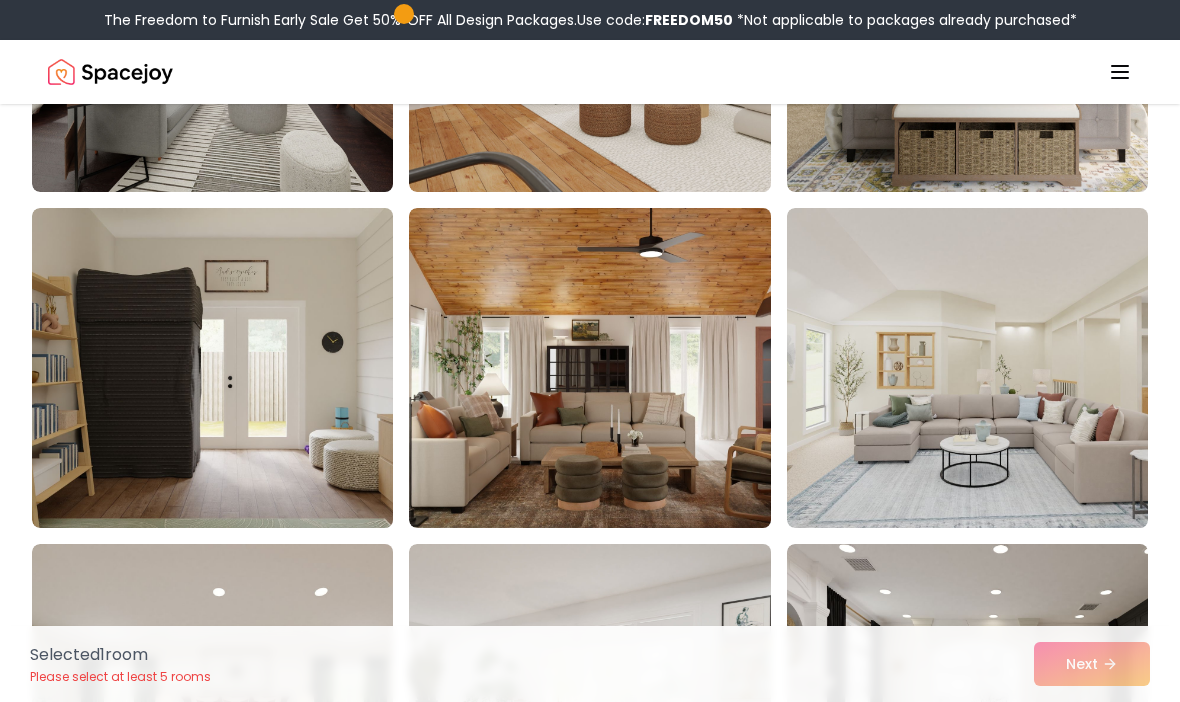 click at bounding box center [609, 368] 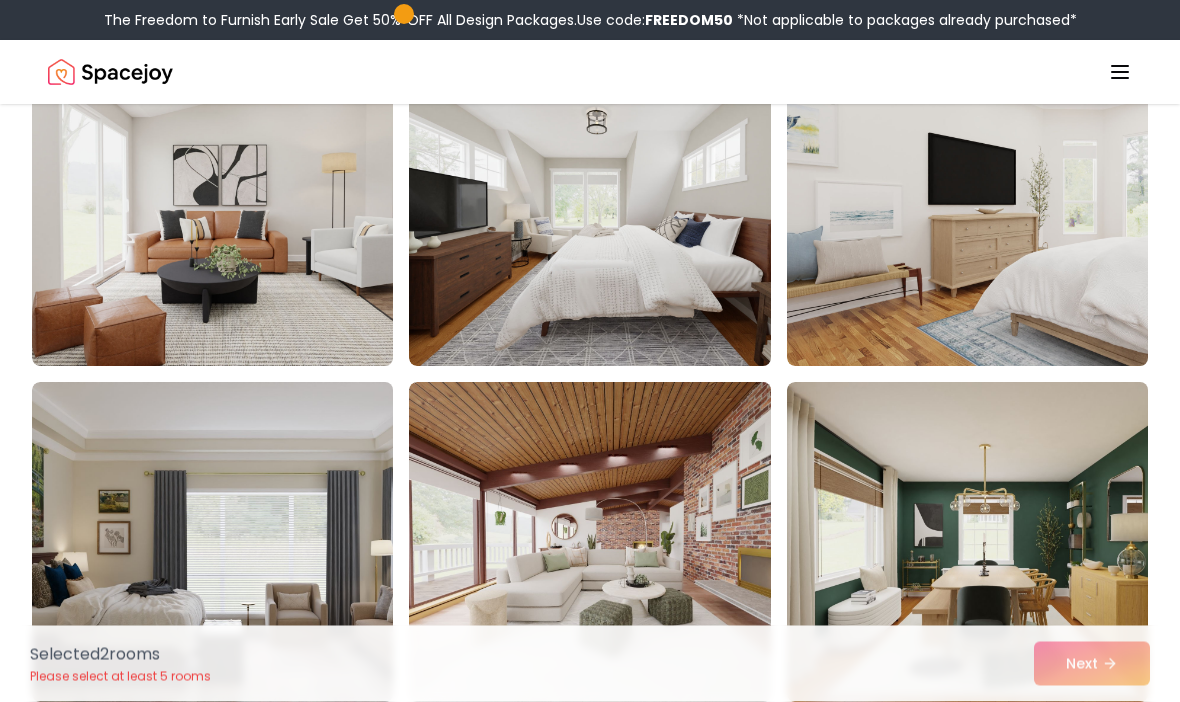 scroll, scrollTop: 3947, scrollLeft: 0, axis: vertical 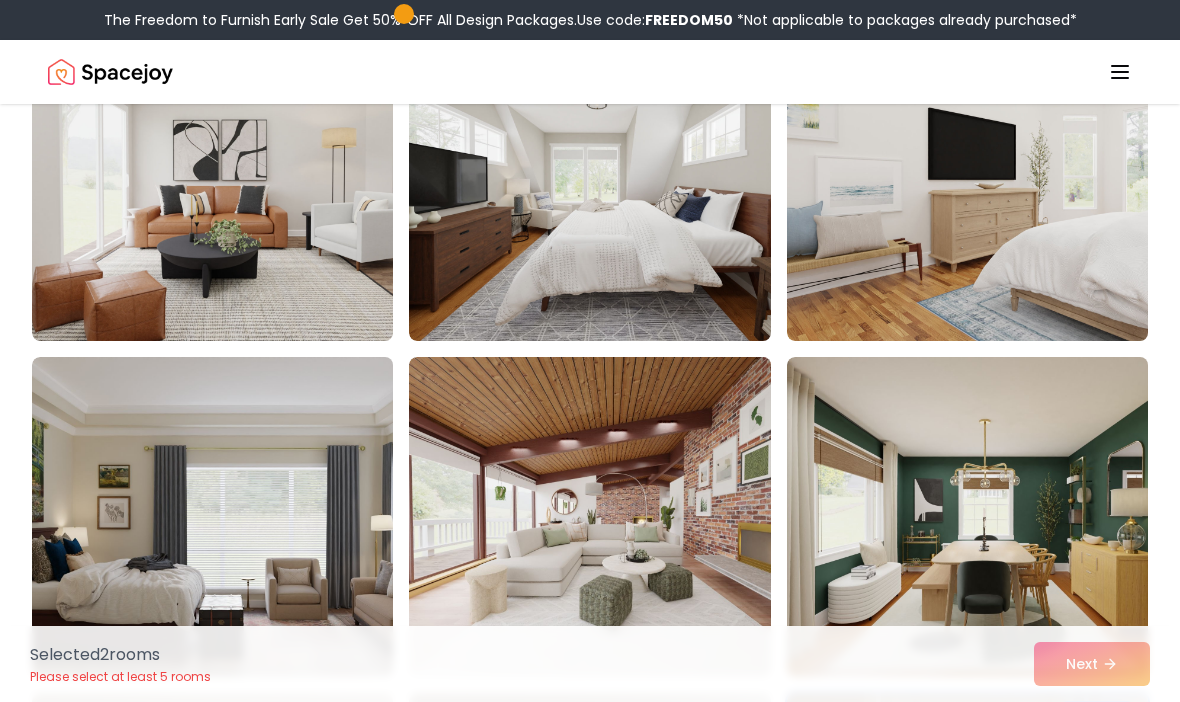 click at bounding box center (609, 517) 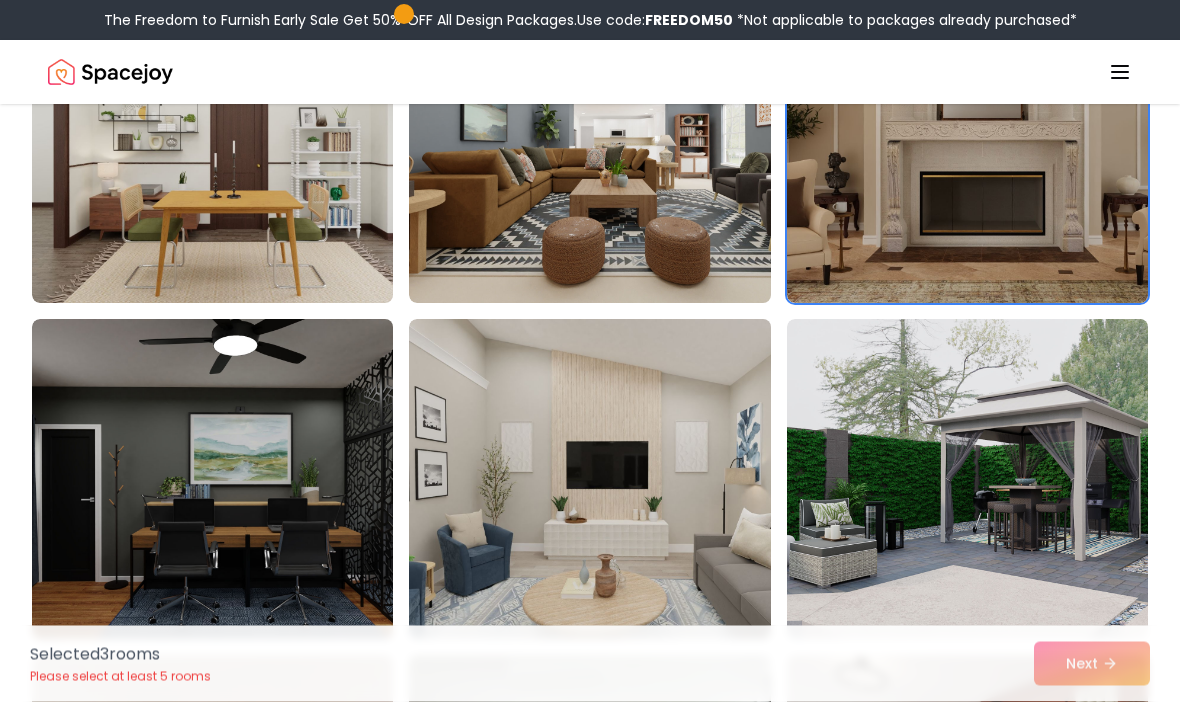 scroll, scrollTop: 4658, scrollLeft: 0, axis: vertical 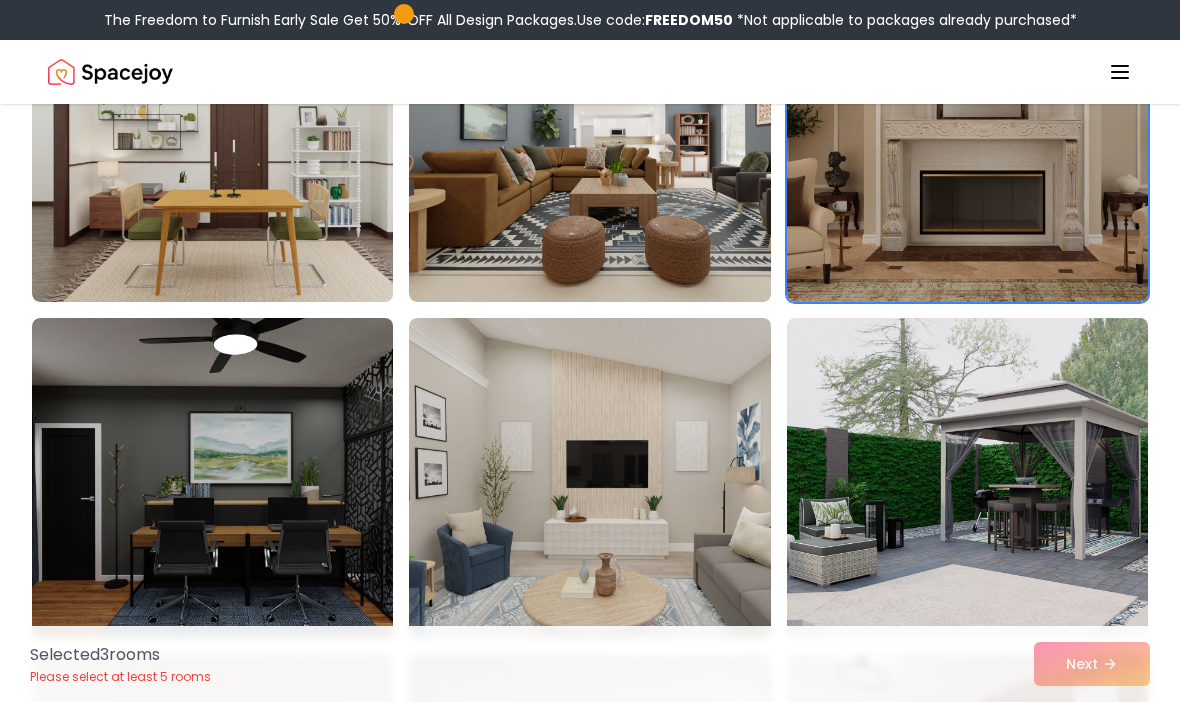 click at bounding box center (987, 478) 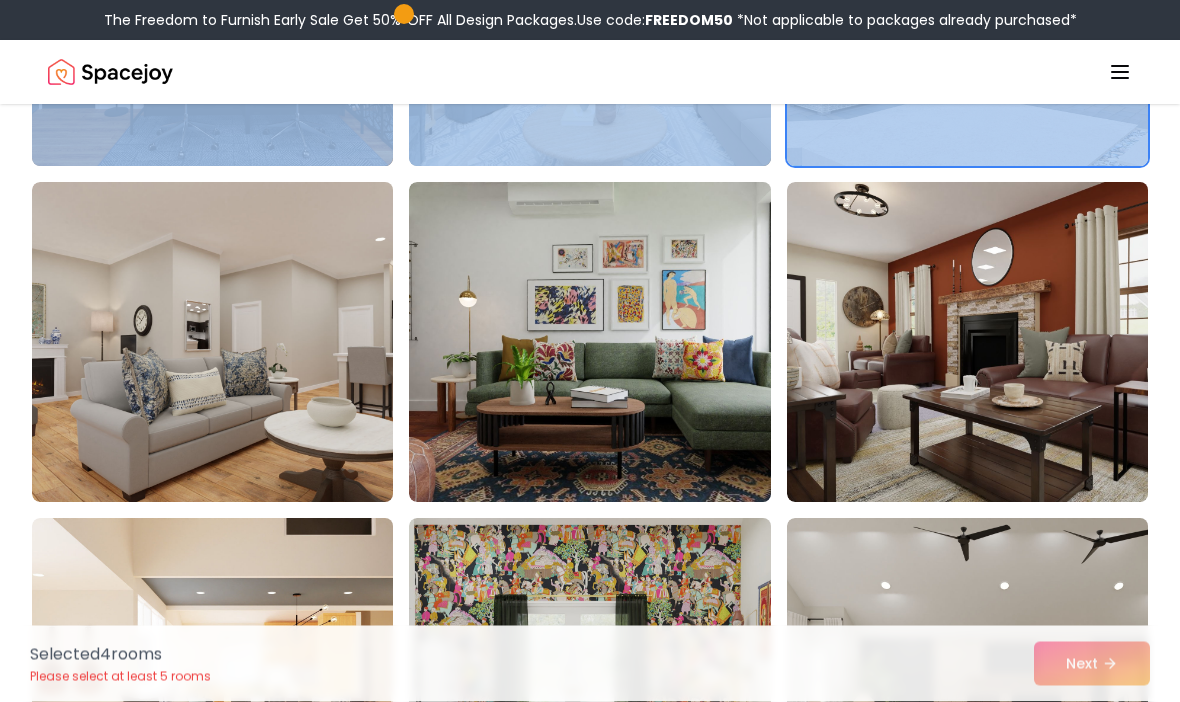 scroll, scrollTop: 5131, scrollLeft: 0, axis: vertical 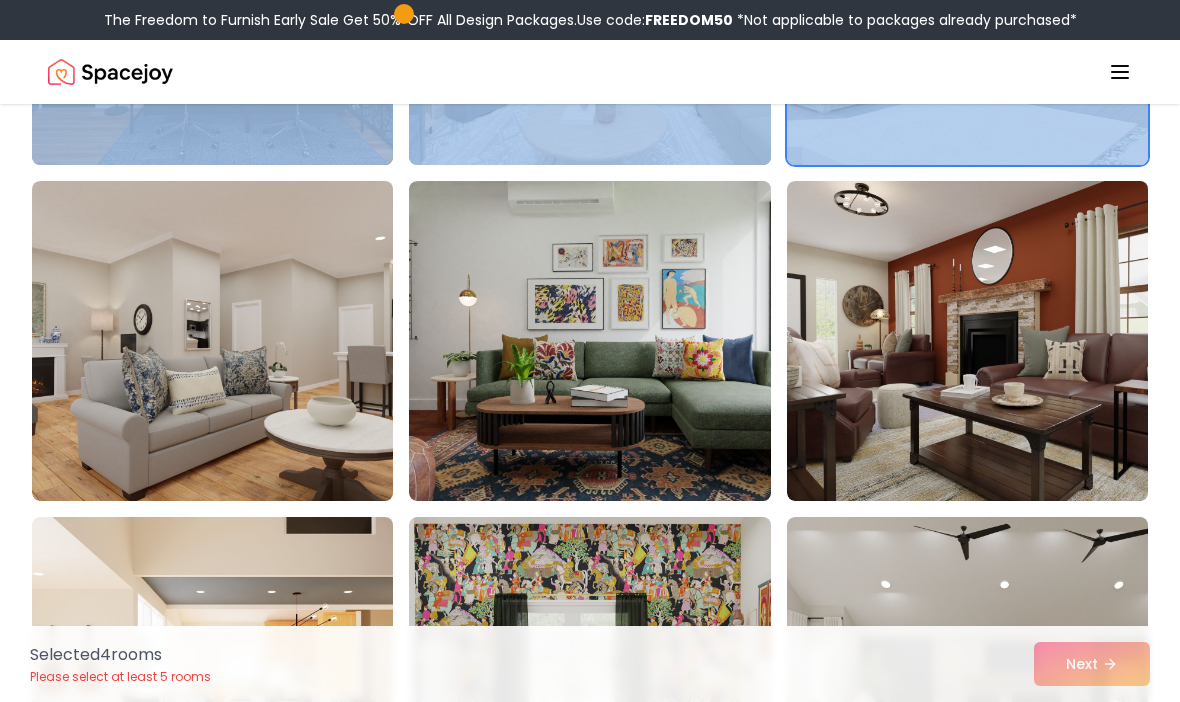 click at bounding box center (232, 341) 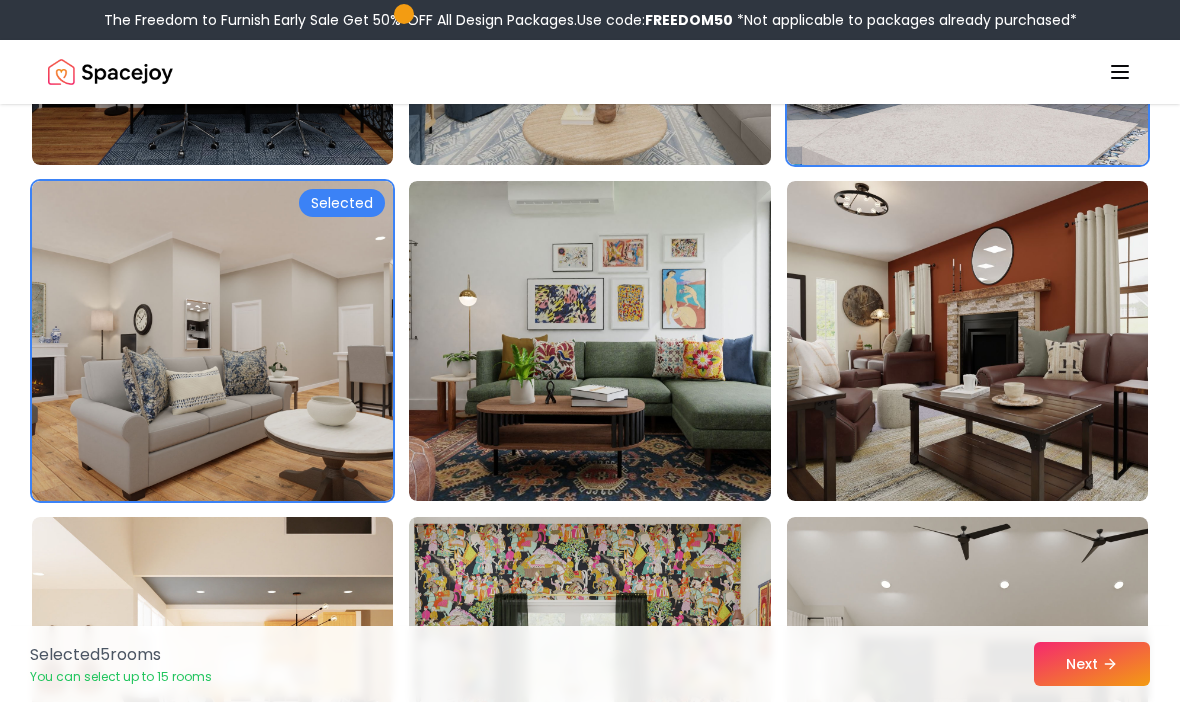 click at bounding box center (987, 341) 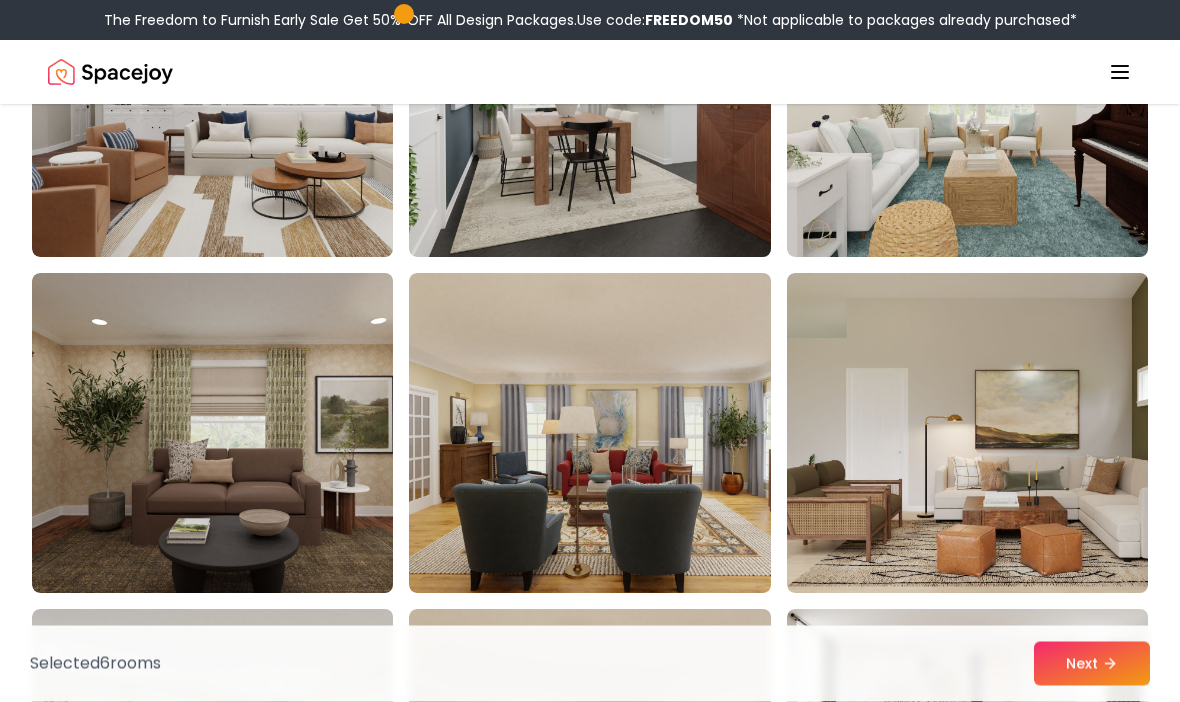 scroll, scrollTop: 6047, scrollLeft: 0, axis: vertical 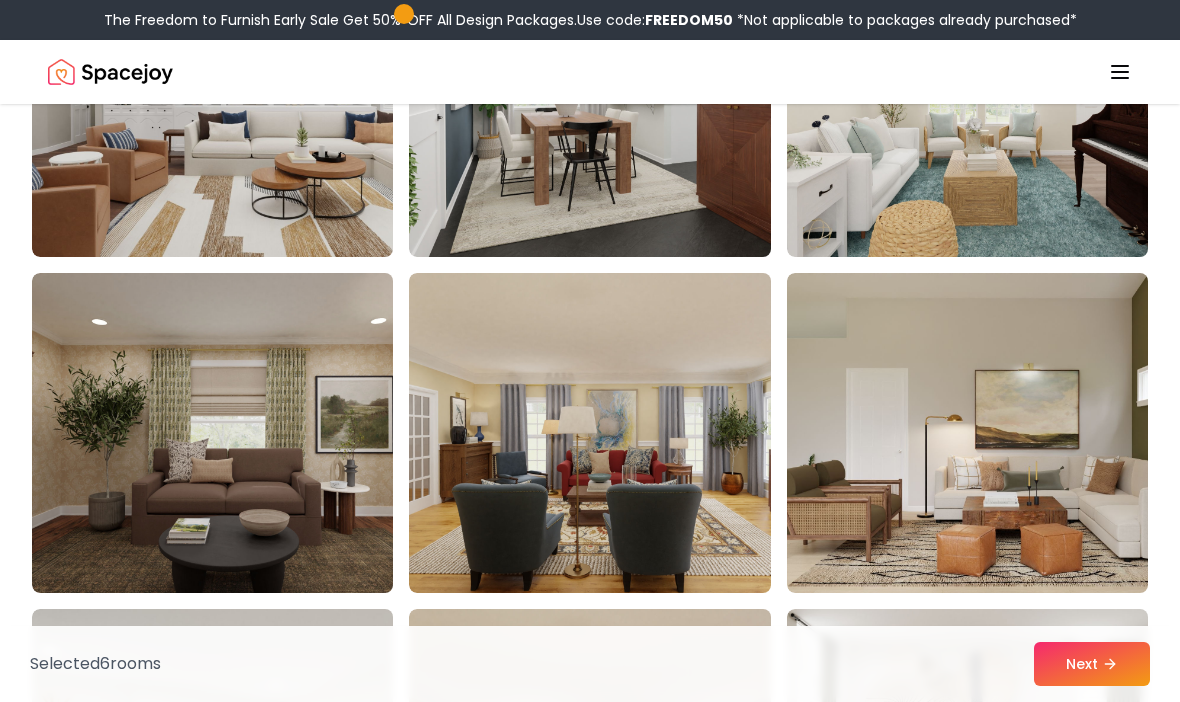 click at bounding box center [609, 433] 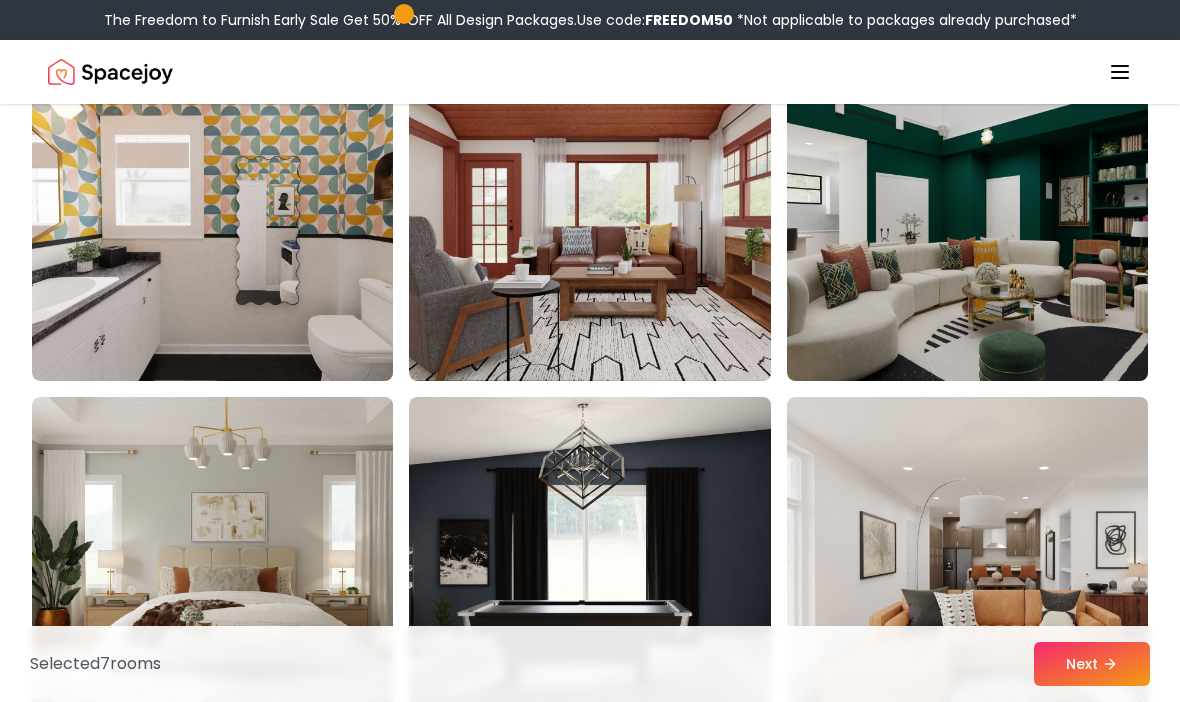 scroll, scrollTop: 7944, scrollLeft: 0, axis: vertical 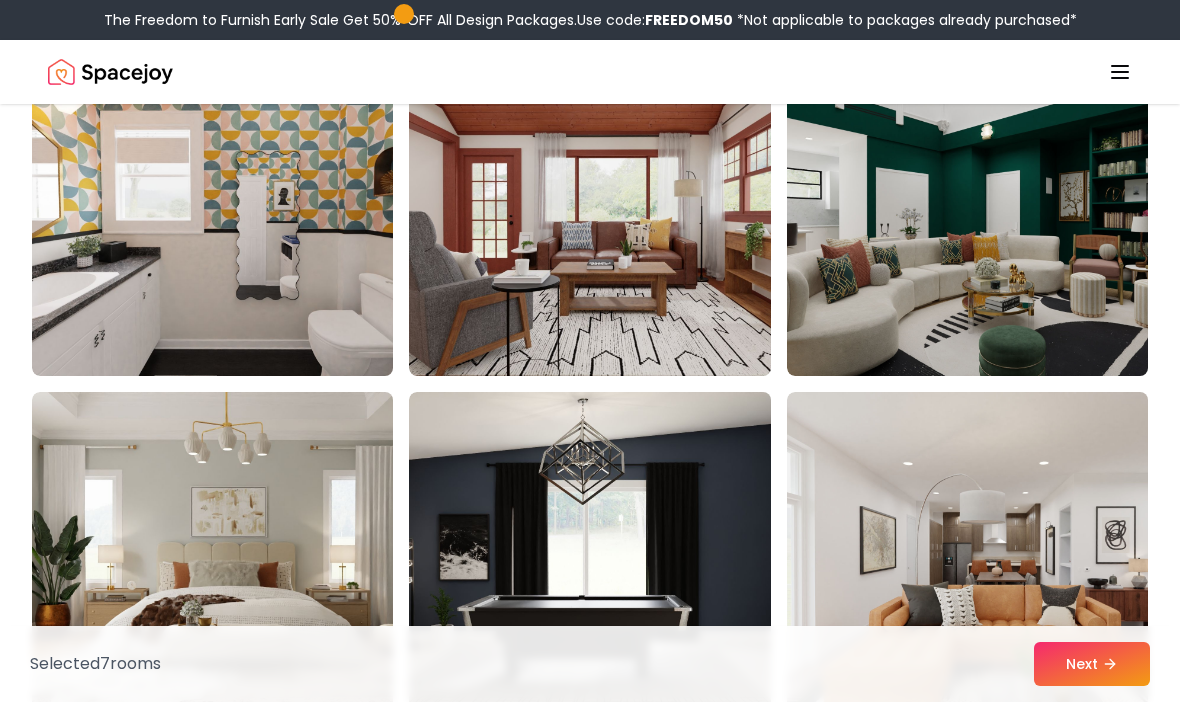 click at bounding box center [987, 216] 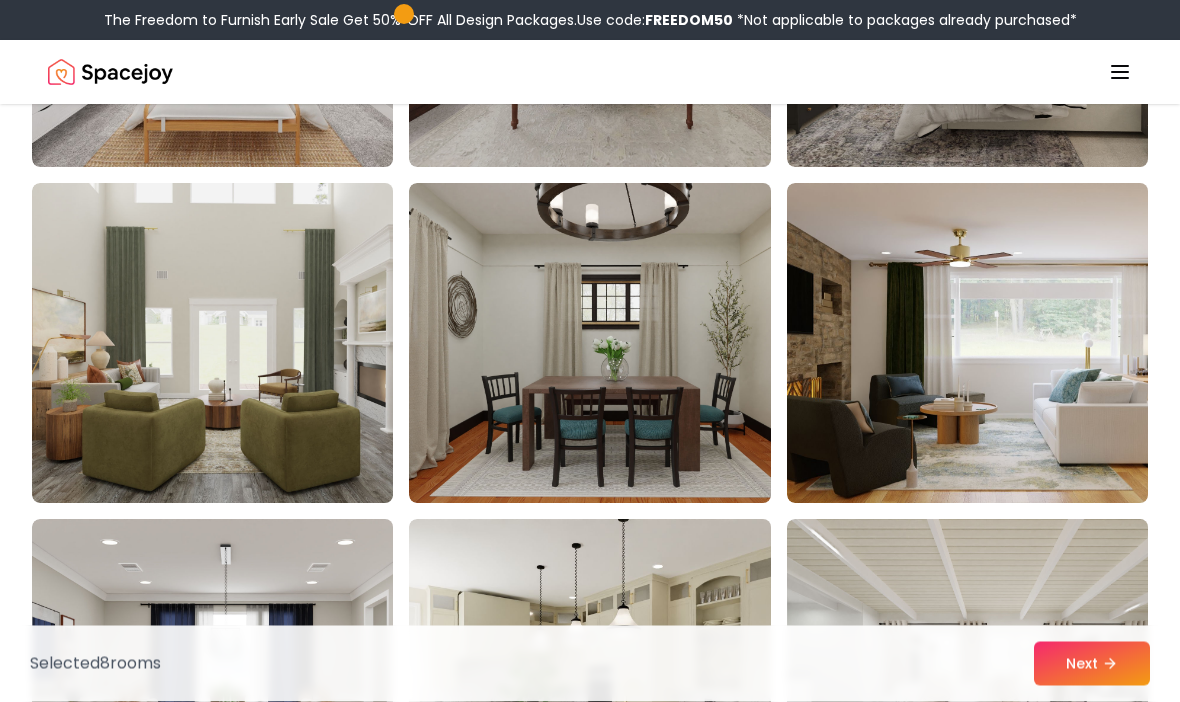 scroll, scrollTop: 8825, scrollLeft: 0, axis: vertical 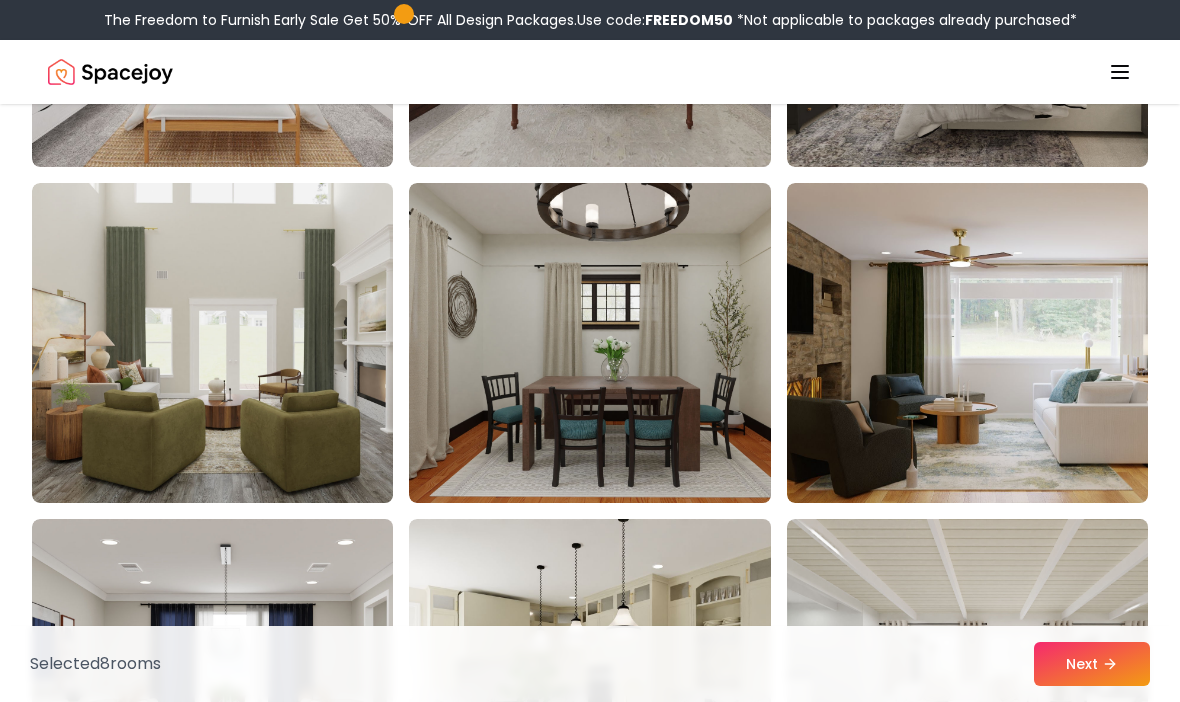 click at bounding box center (232, 343) 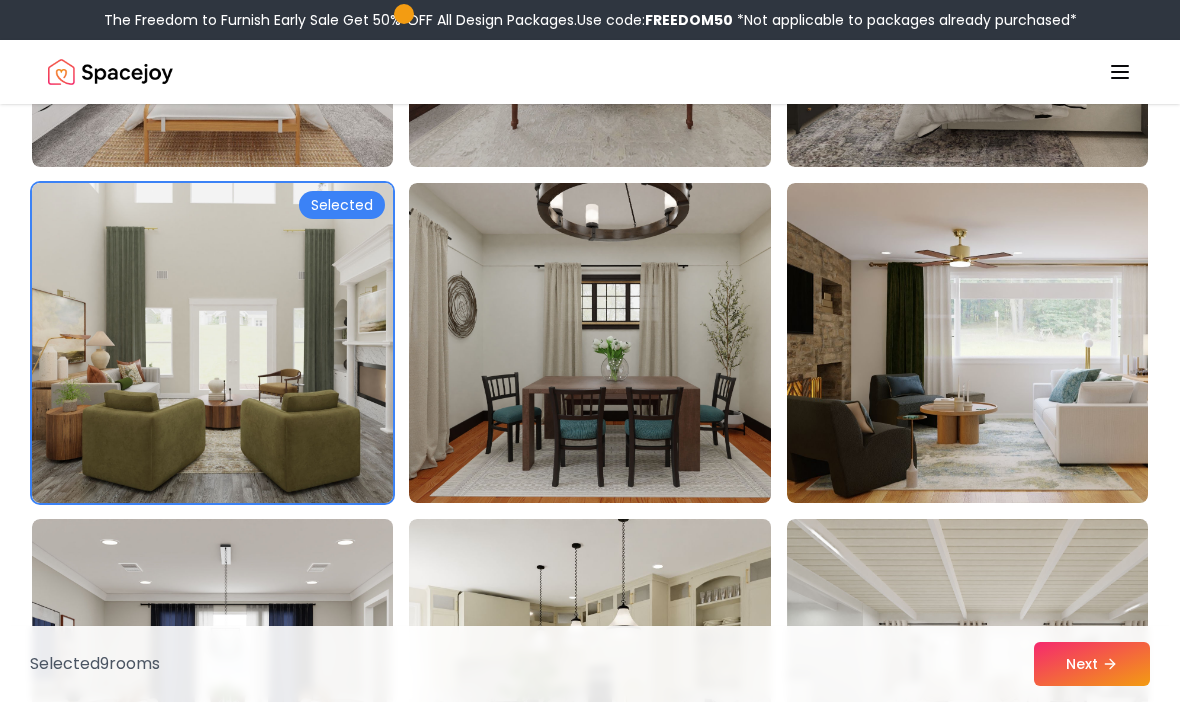 click at bounding box center [609, 343] 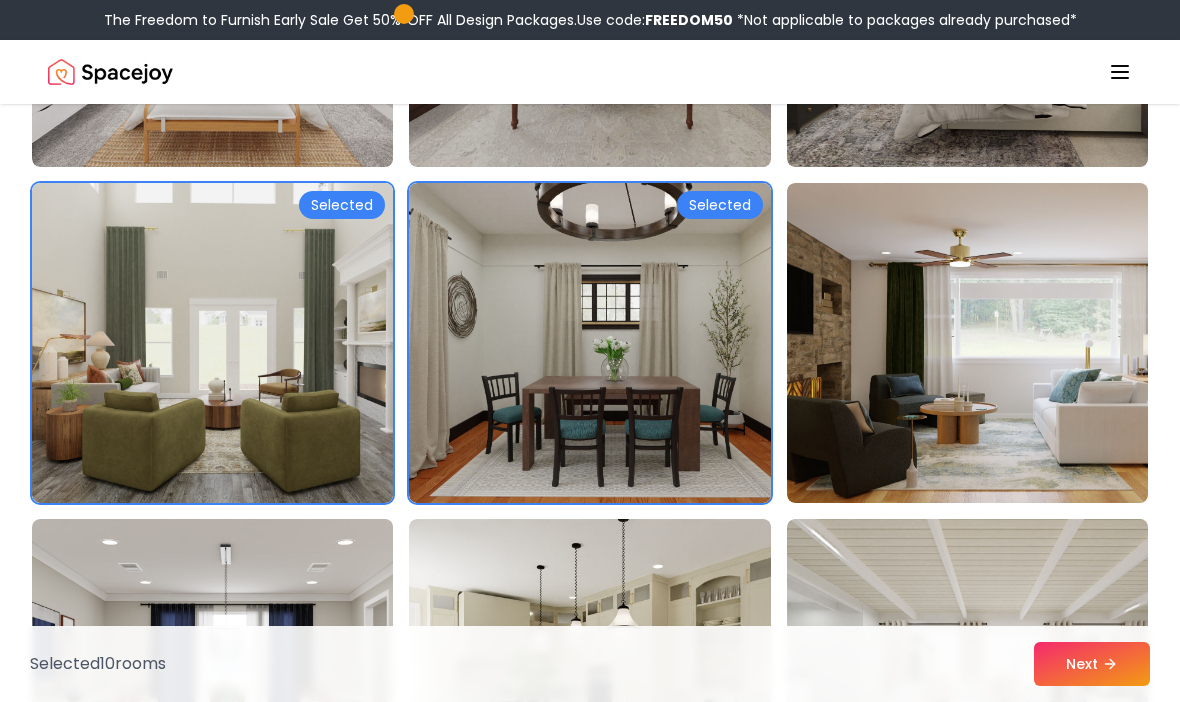 click at bounding box center [987, 343] 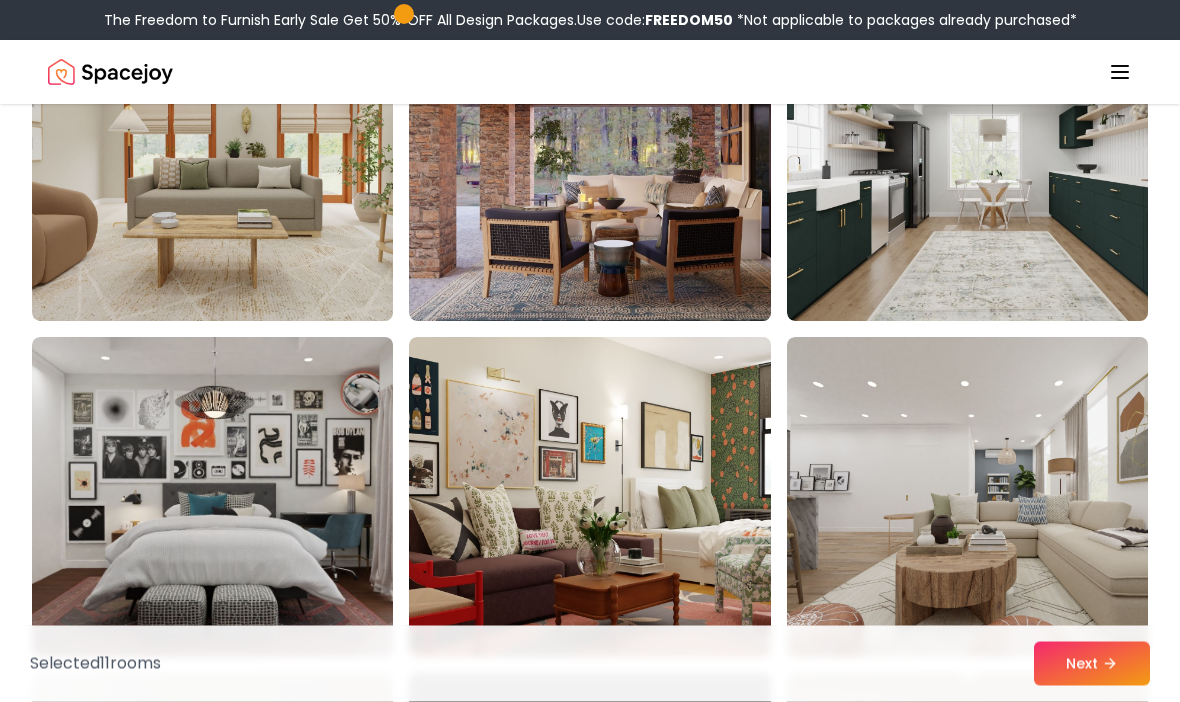 scroll, scrollTop: 9679, scrollLeft: 0, axis: vertical 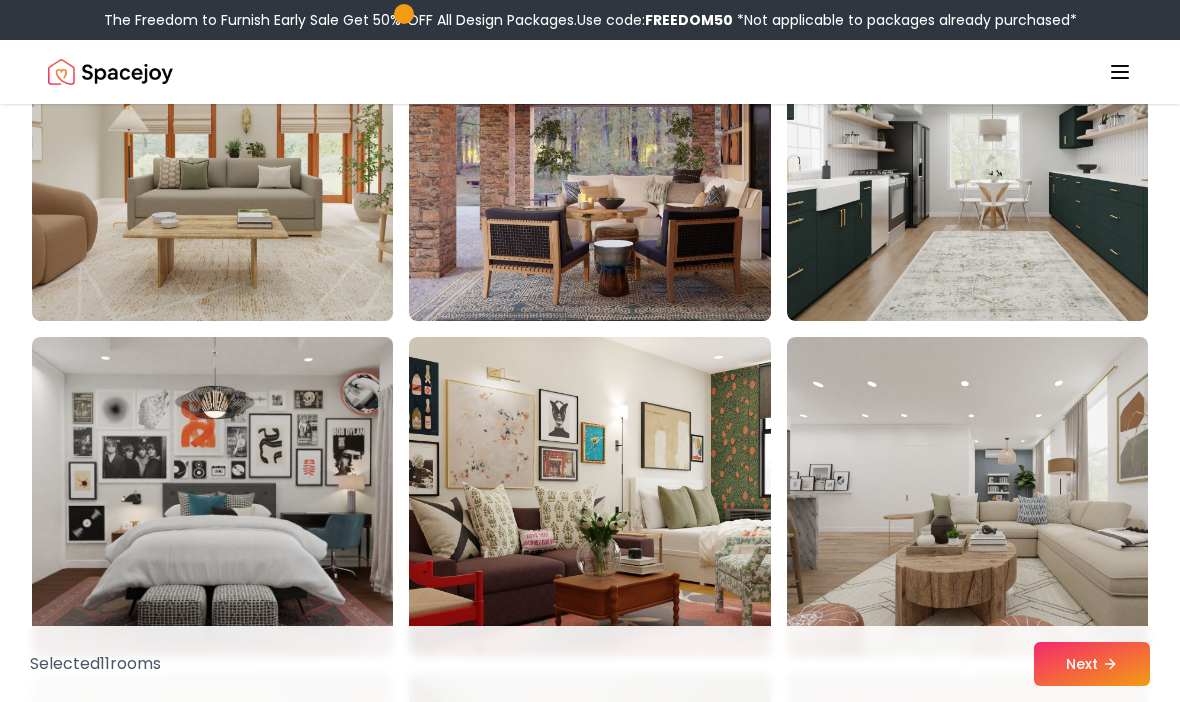 click at bounding box center [987, 161] 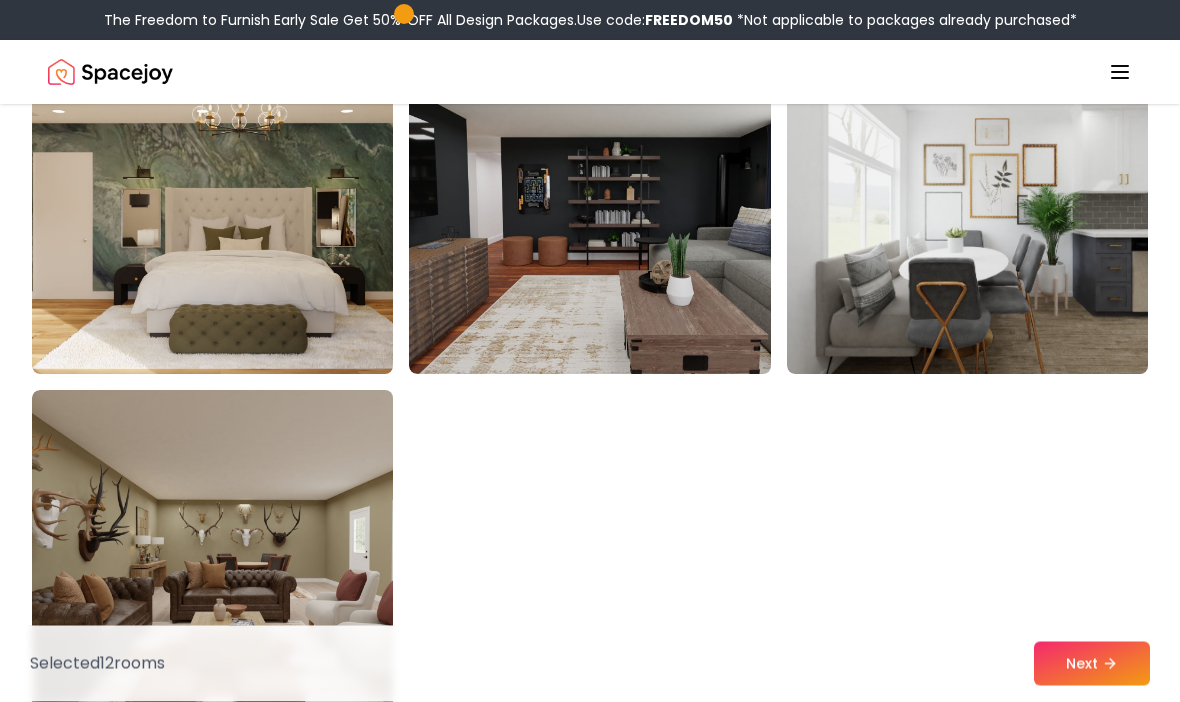 scroll, scrollTop: 10970, scrollLeft: 0, axis: vertical 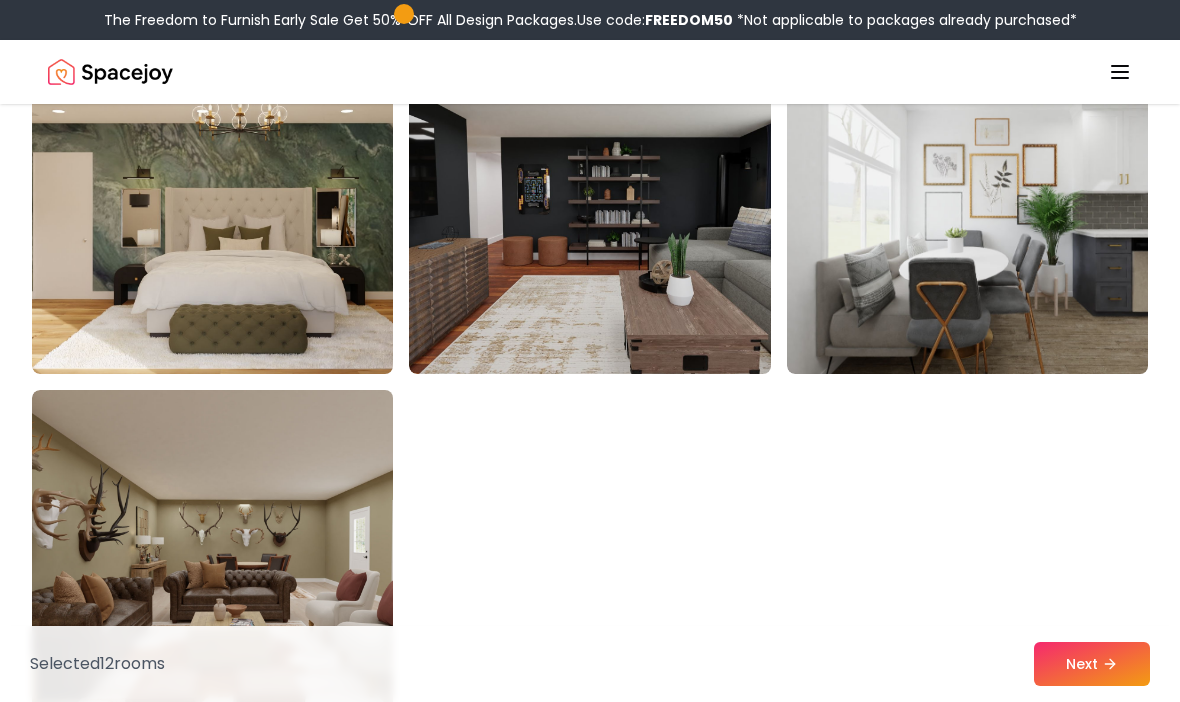 click at bounding box center (232, 214) 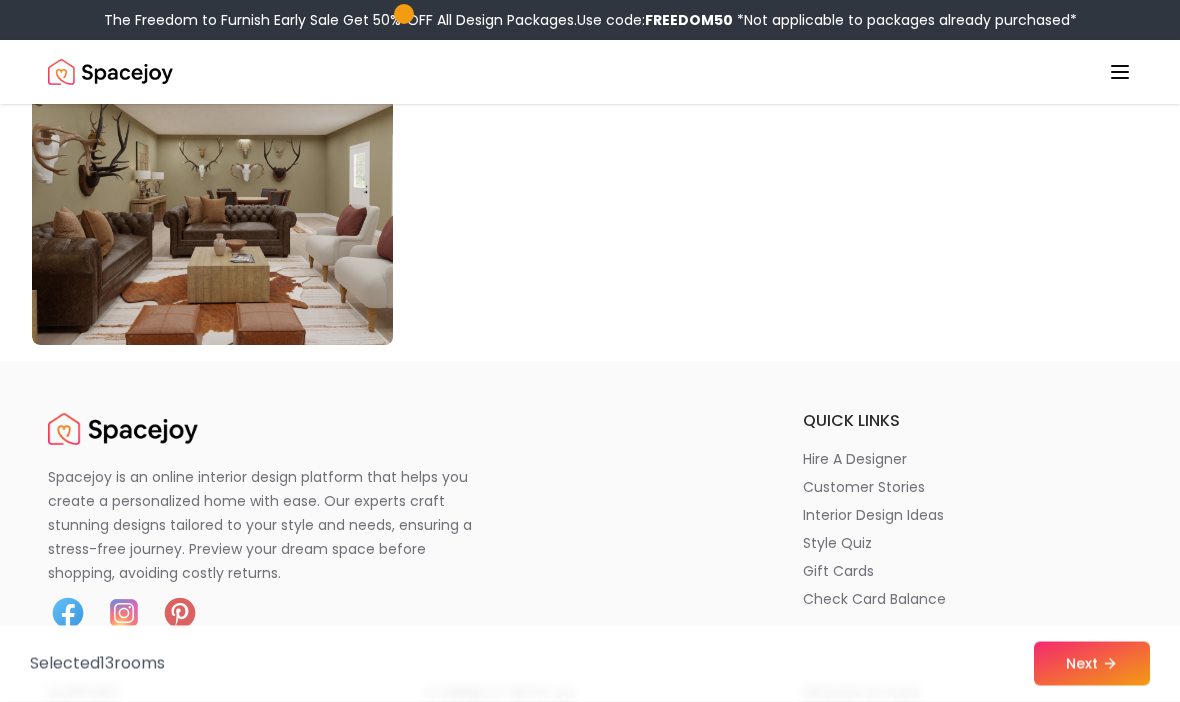 scroll, scrollTop: 11335, scrollLeft: 0, axis: vertical 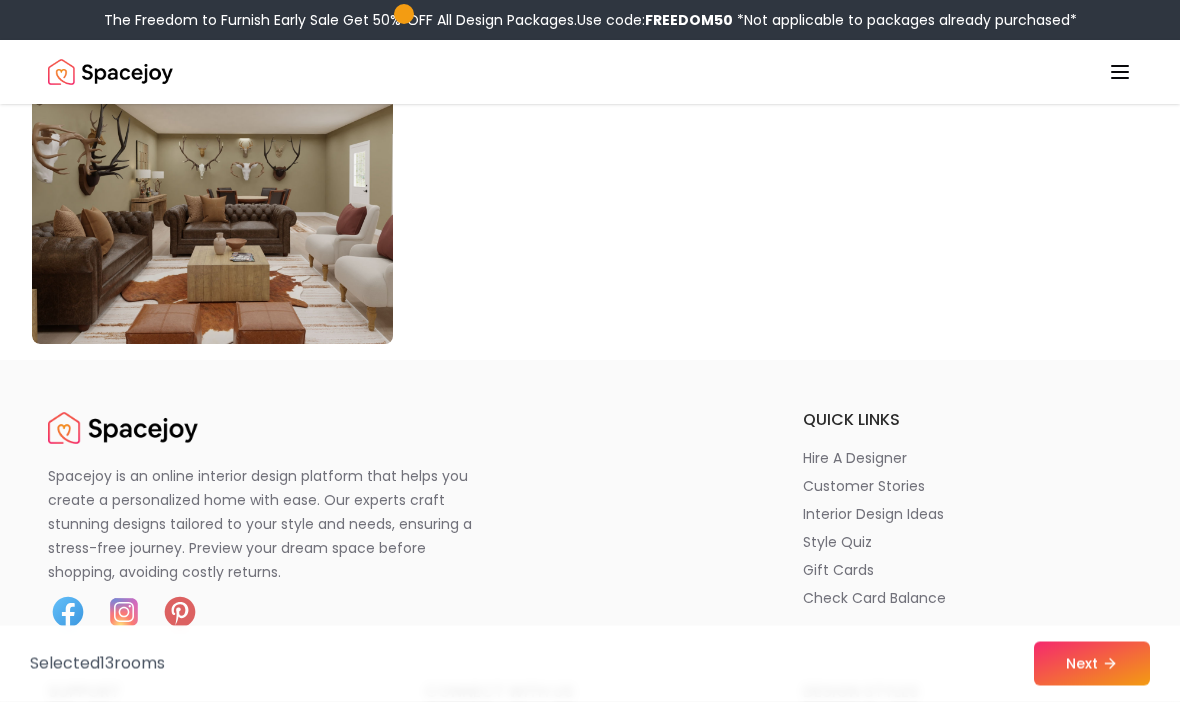 click on "Next" at bounding box center [1092, 664] 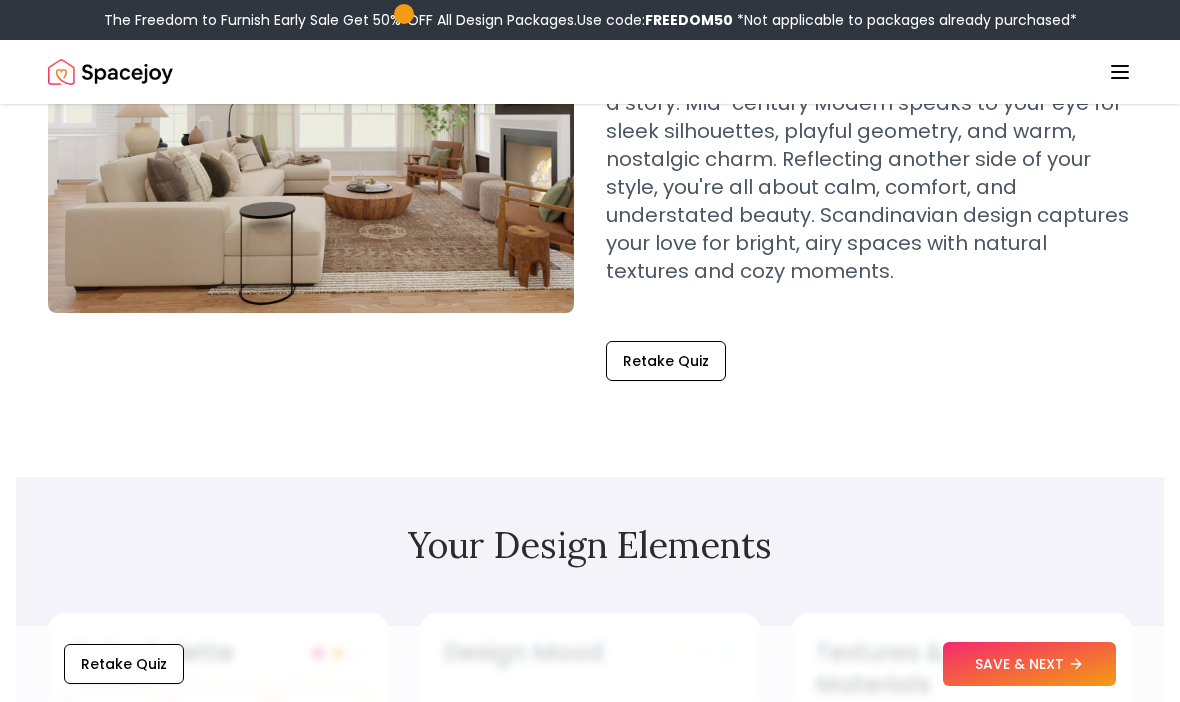 scroll, scrollTop: 344, scrollLeft: 0, axis: vertical 